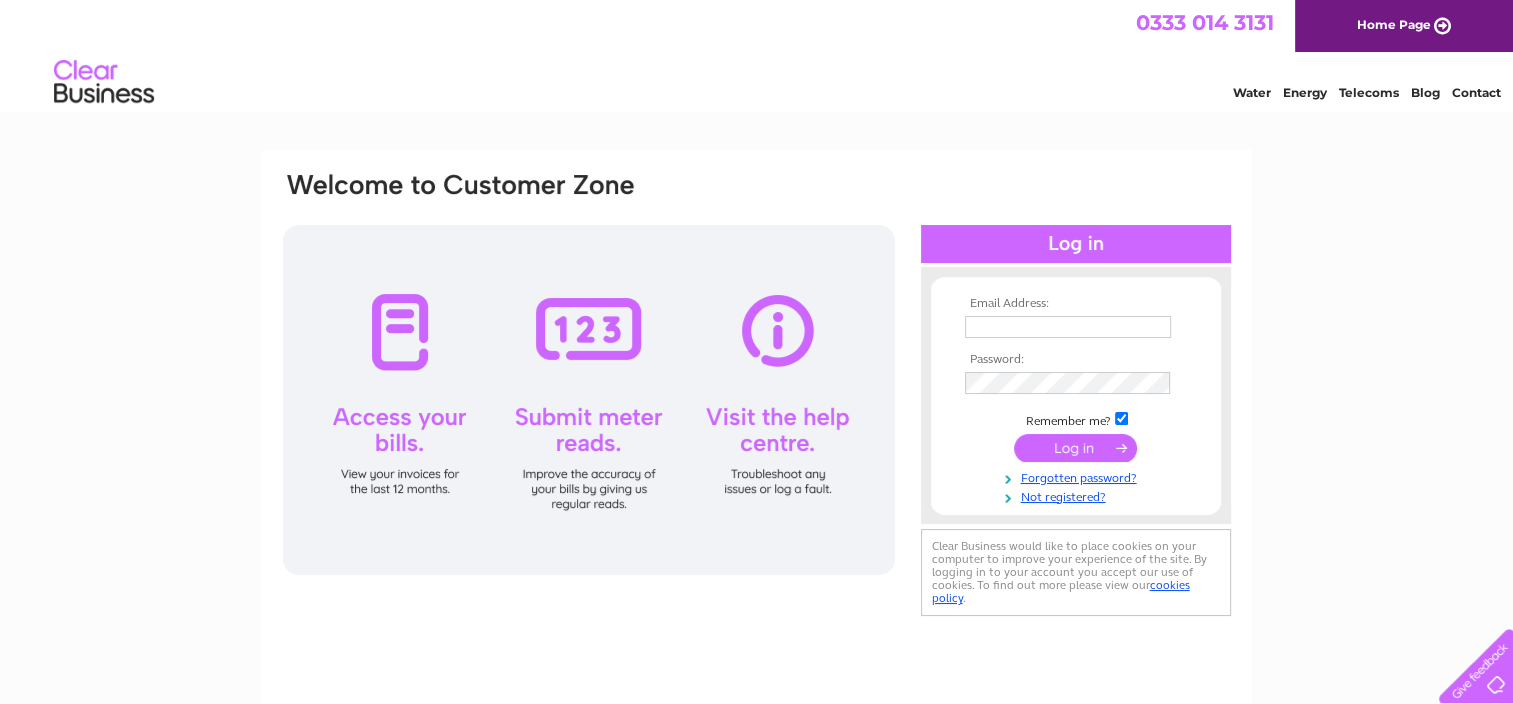 scroll, scrollTop: 0, scrollLeft: 0, axis: both 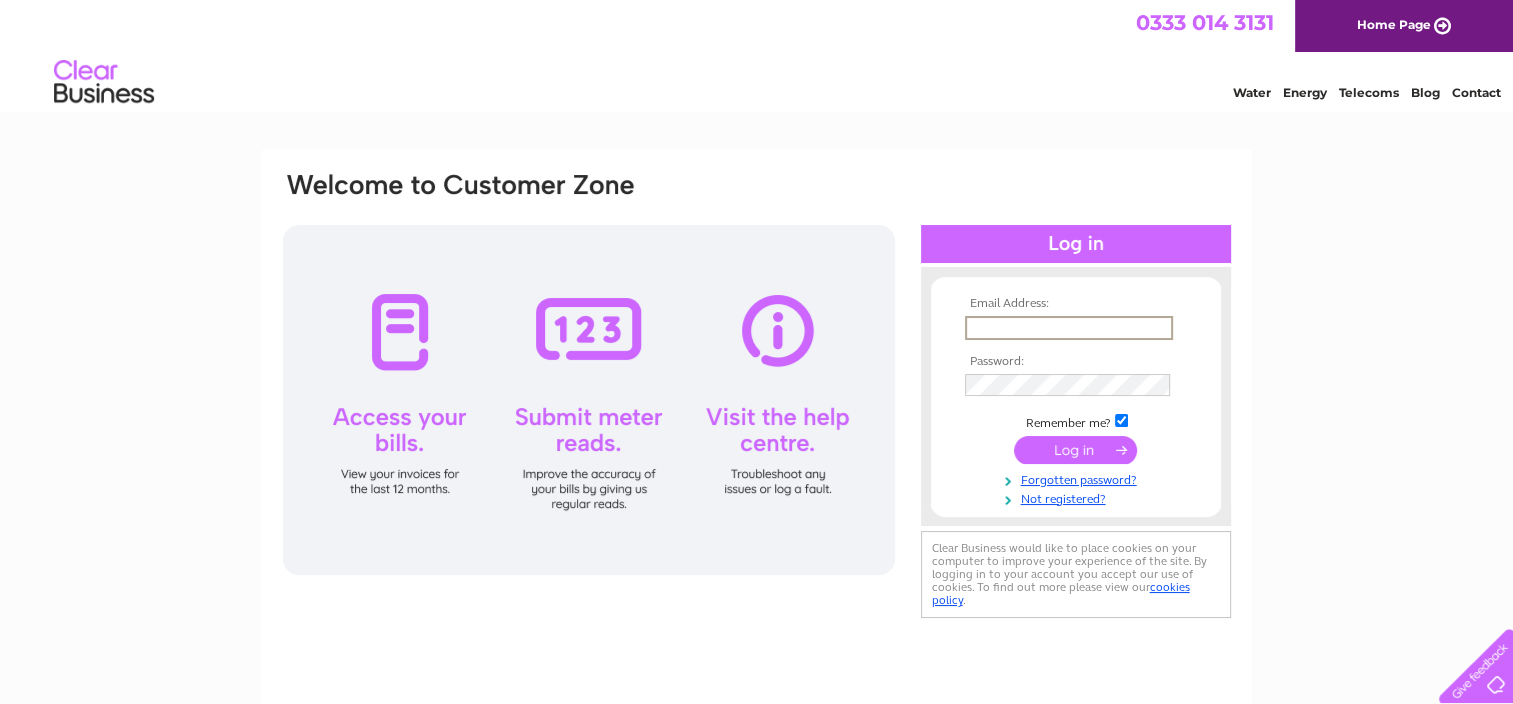 click at bounding box center (1069, 328) 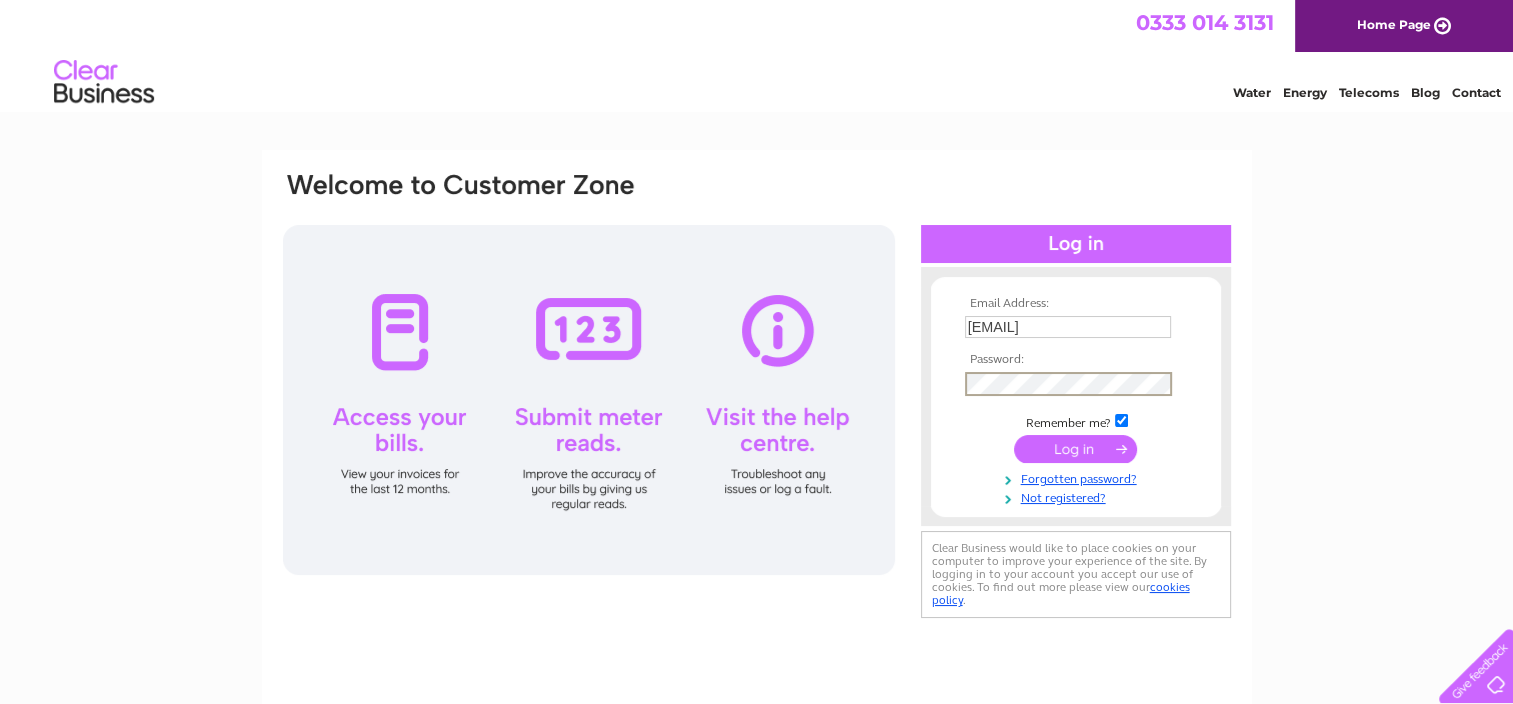 click at bounding box center (1075, 449) 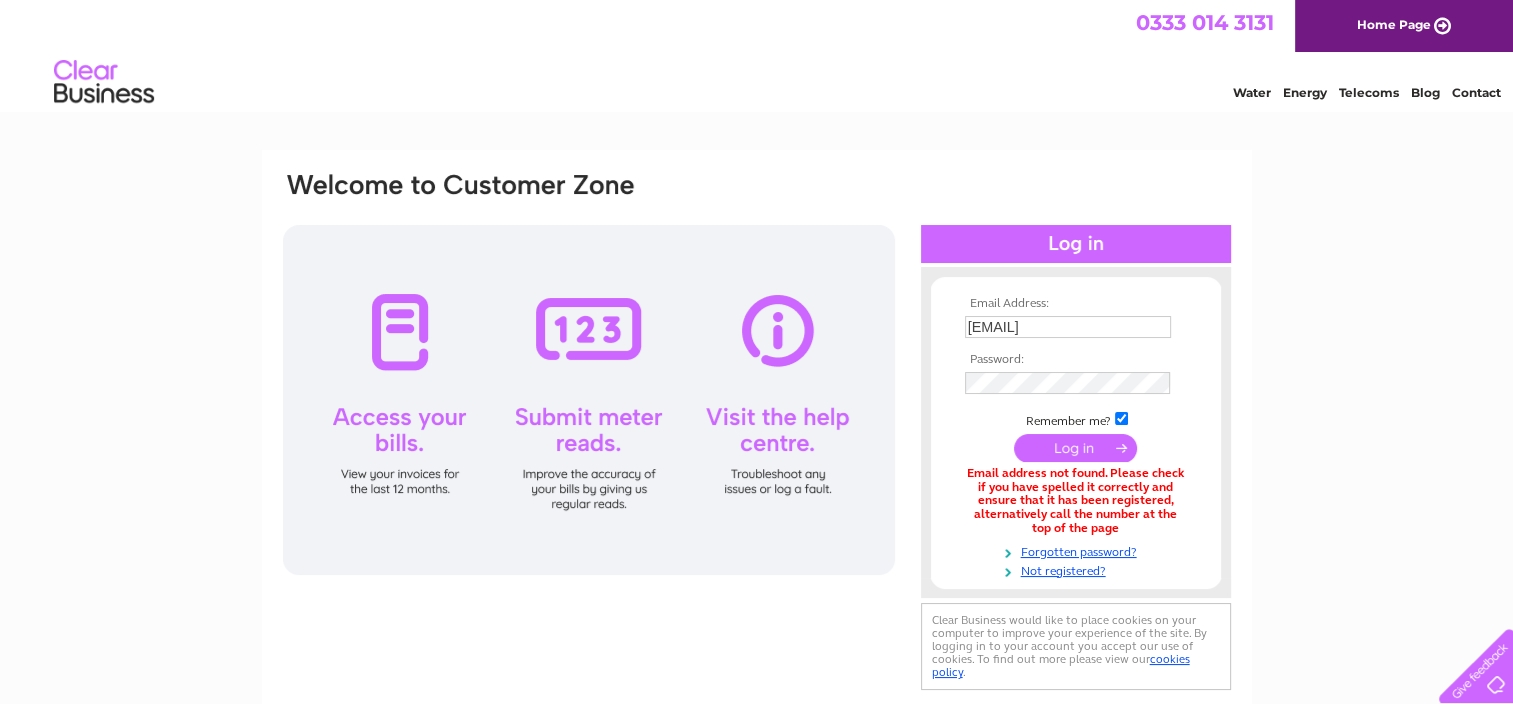 scroll, scrollTop: 0, scrollLeft: 0, axis: both 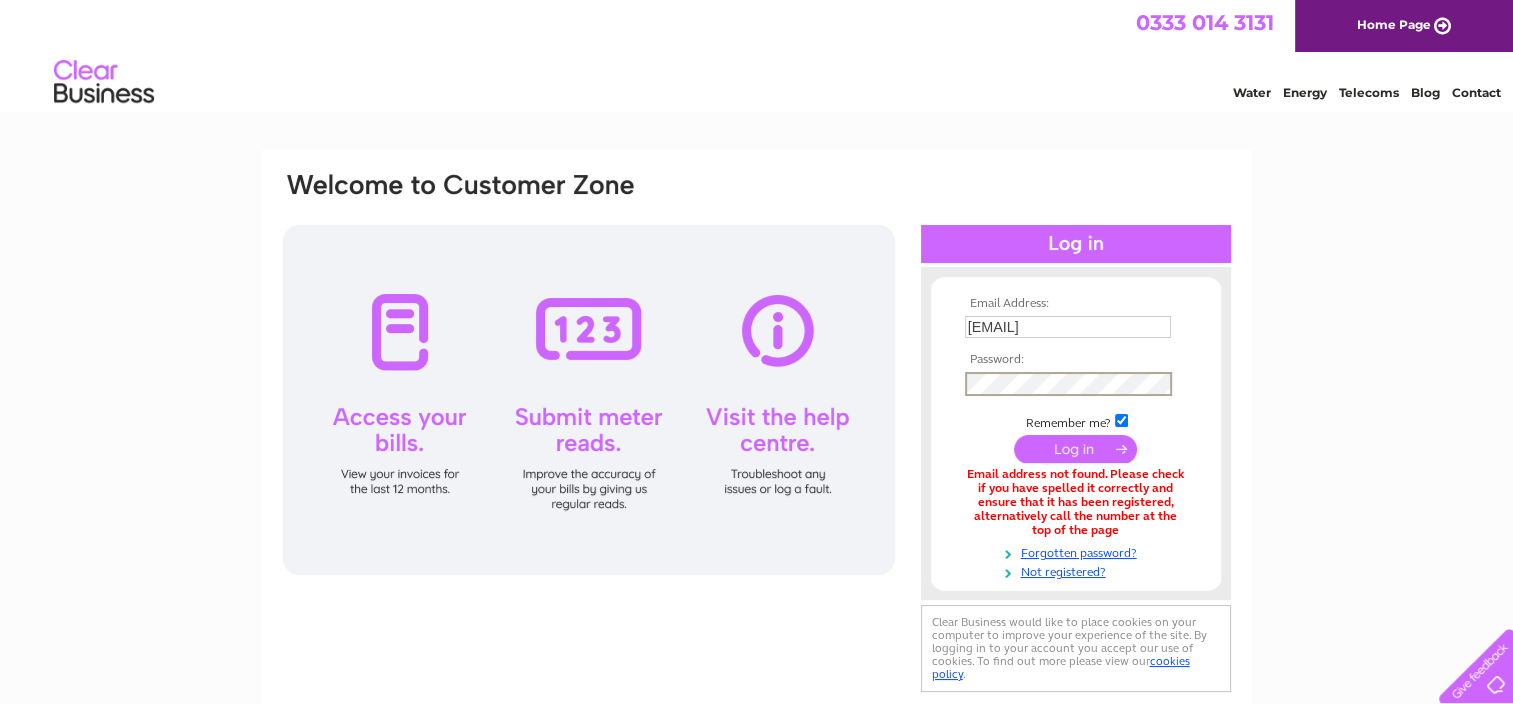 click at bounding box center (1075, 449) 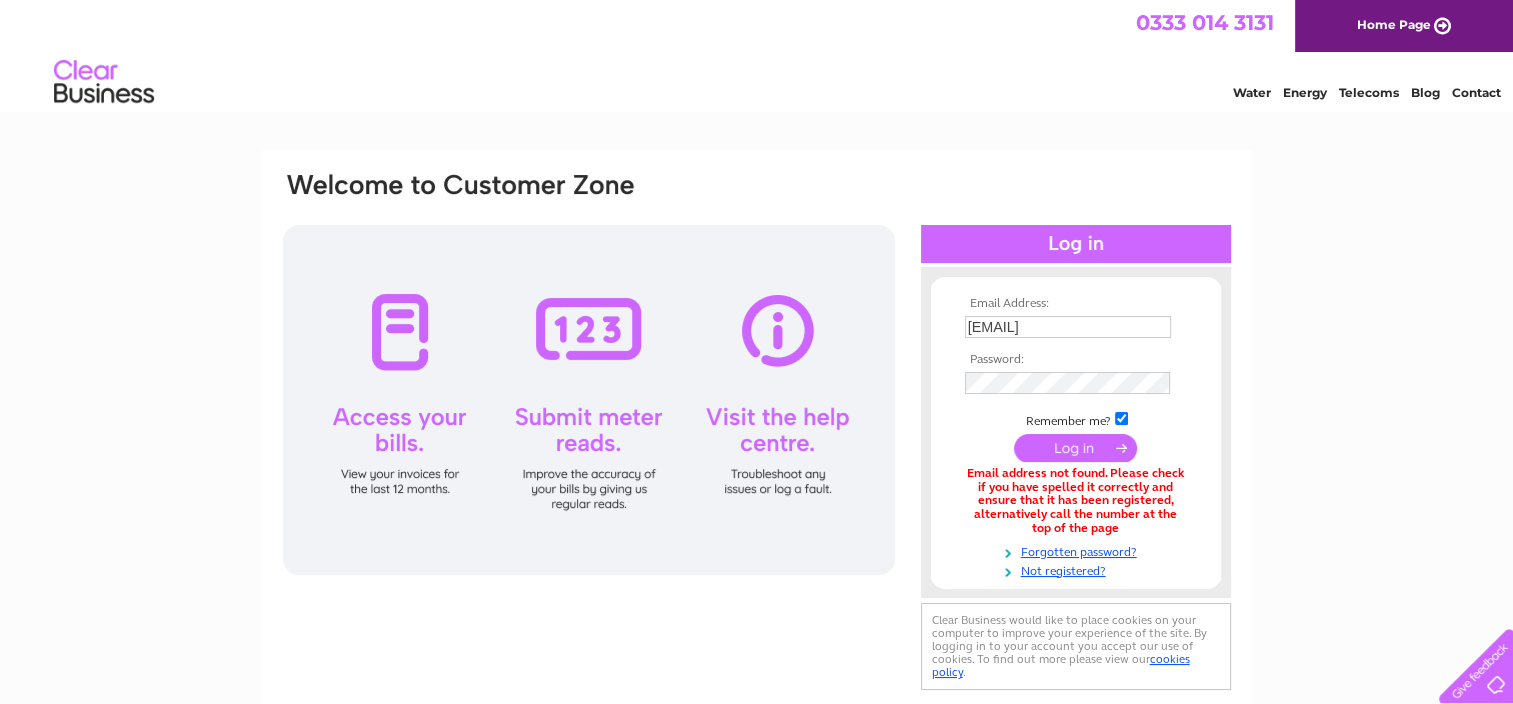 scroll, scrollTop: 0, scrollLeft: 0, axis: both 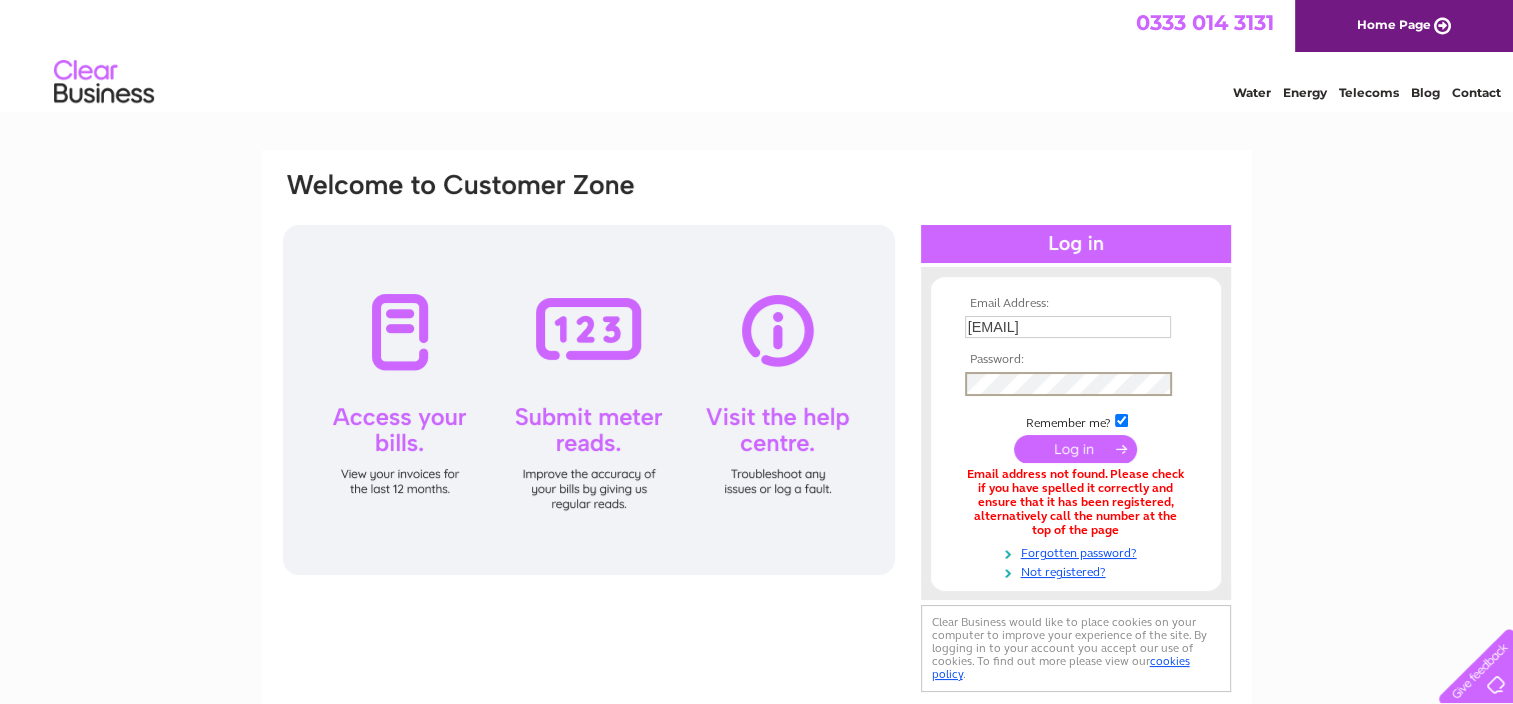 click at bounding box center (1075, 449) 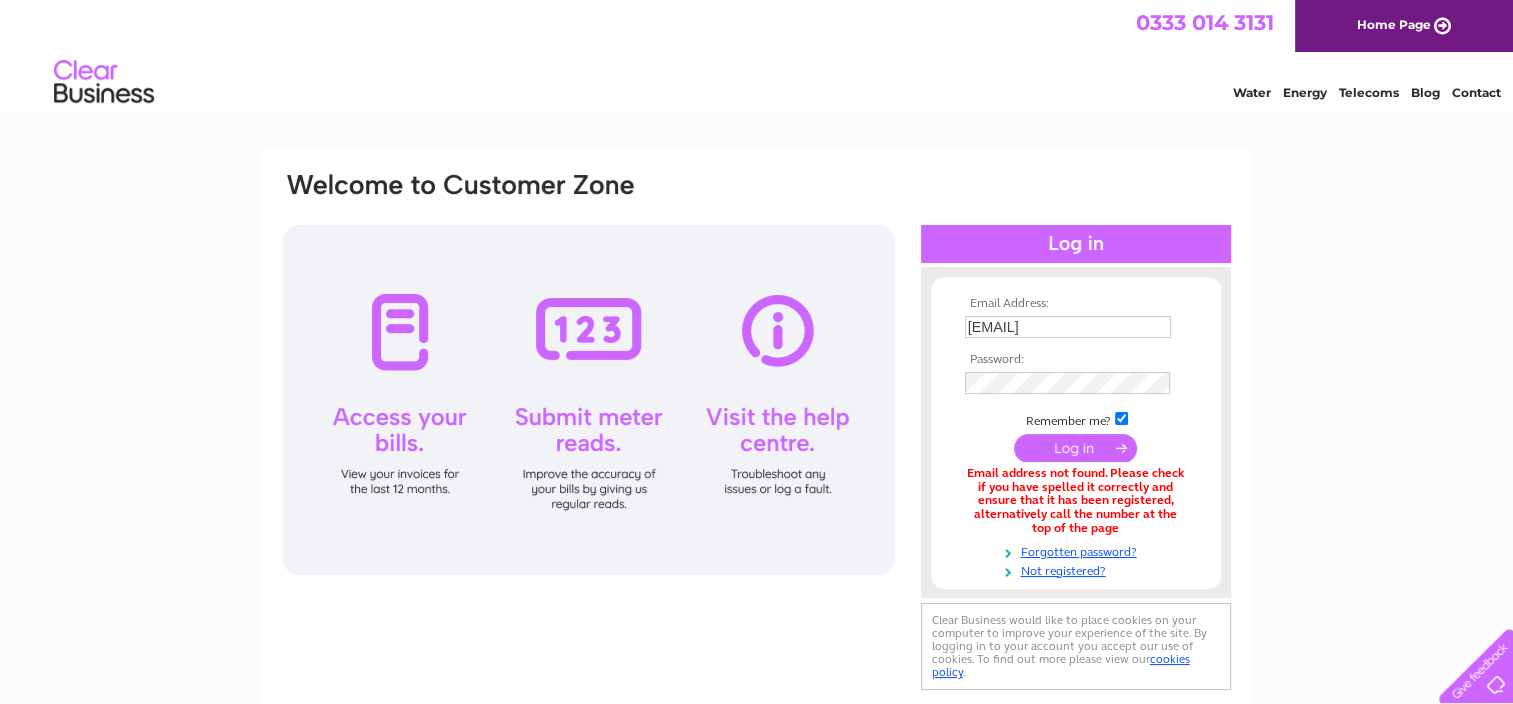 scroll, scrollTop: 0, scrollLeft: 0, axis: both 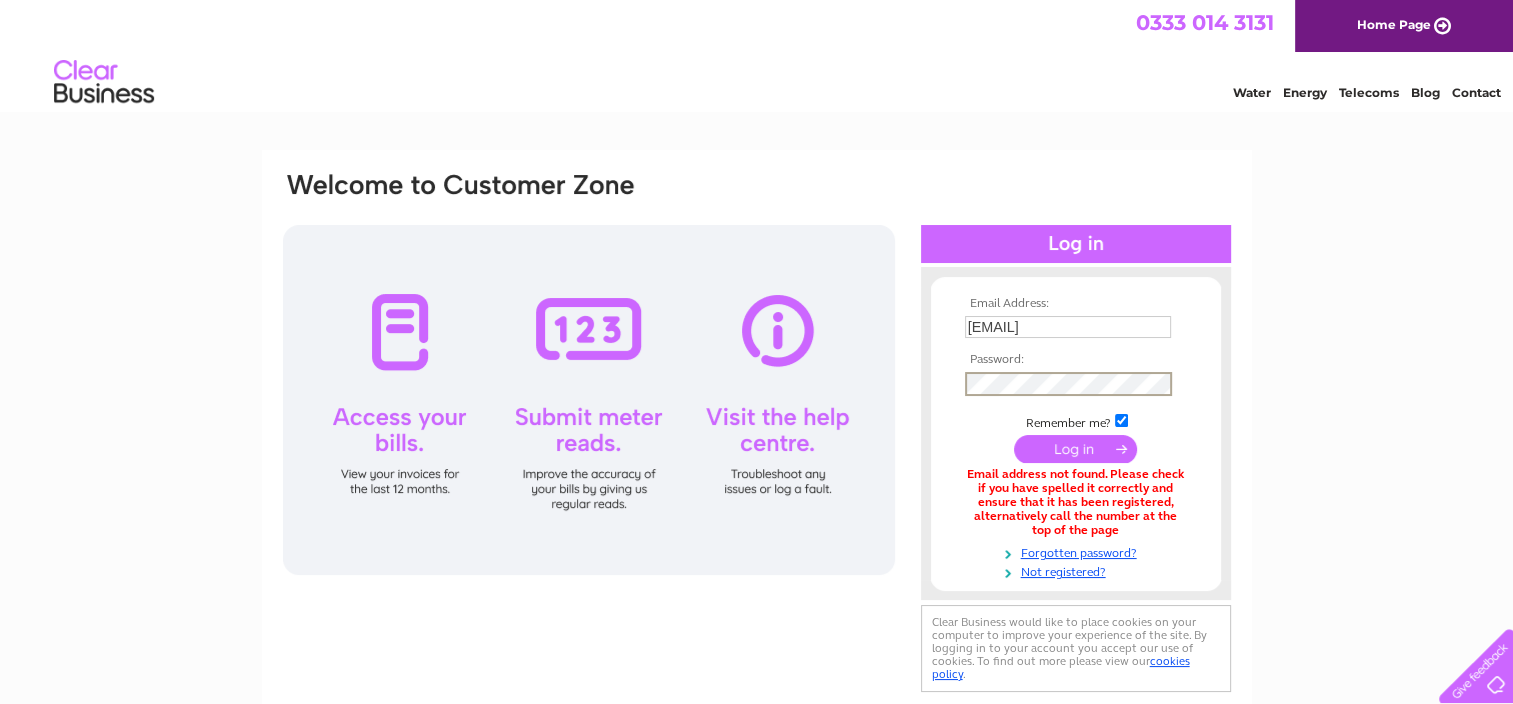 click at bounding box center (1075, 449) 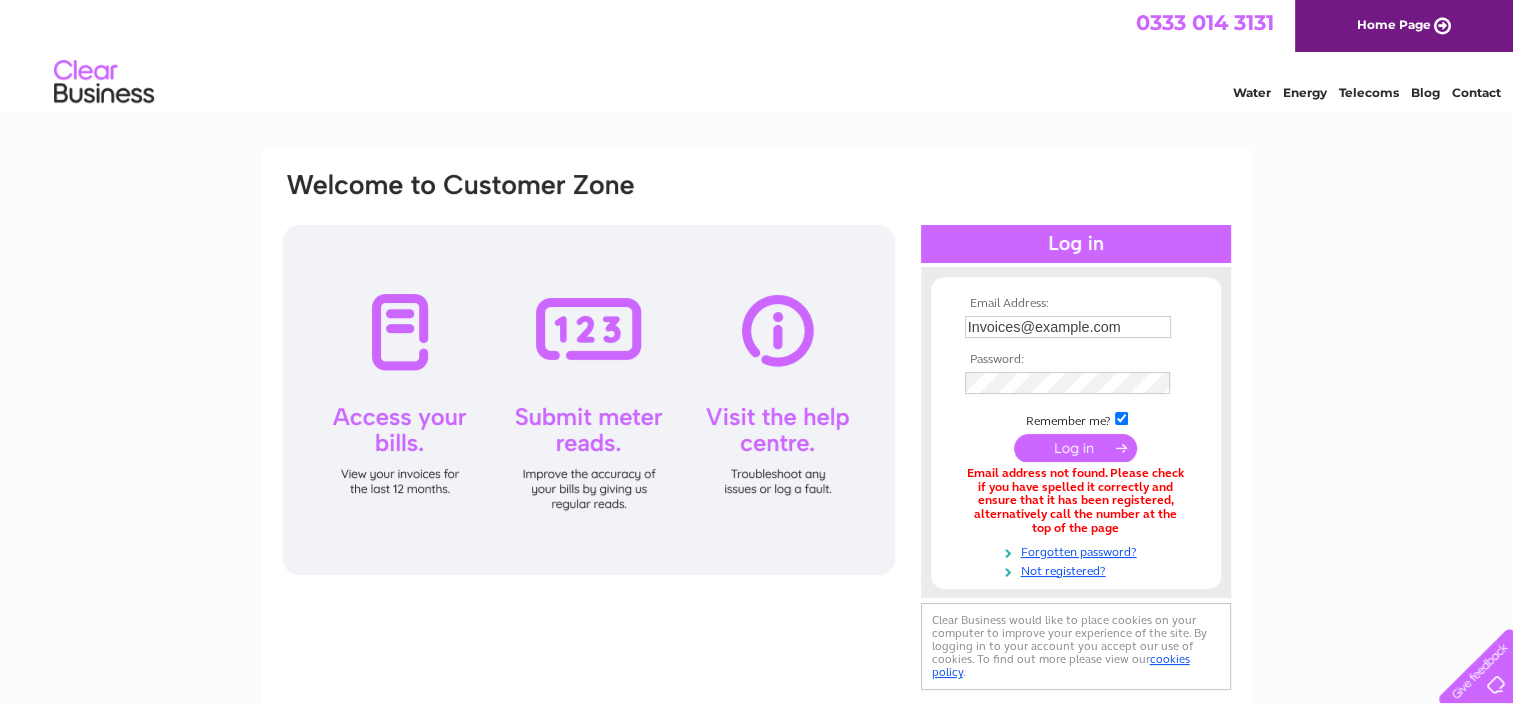scroll, scrollTop: 0, scrollLeft: 0, axis: both 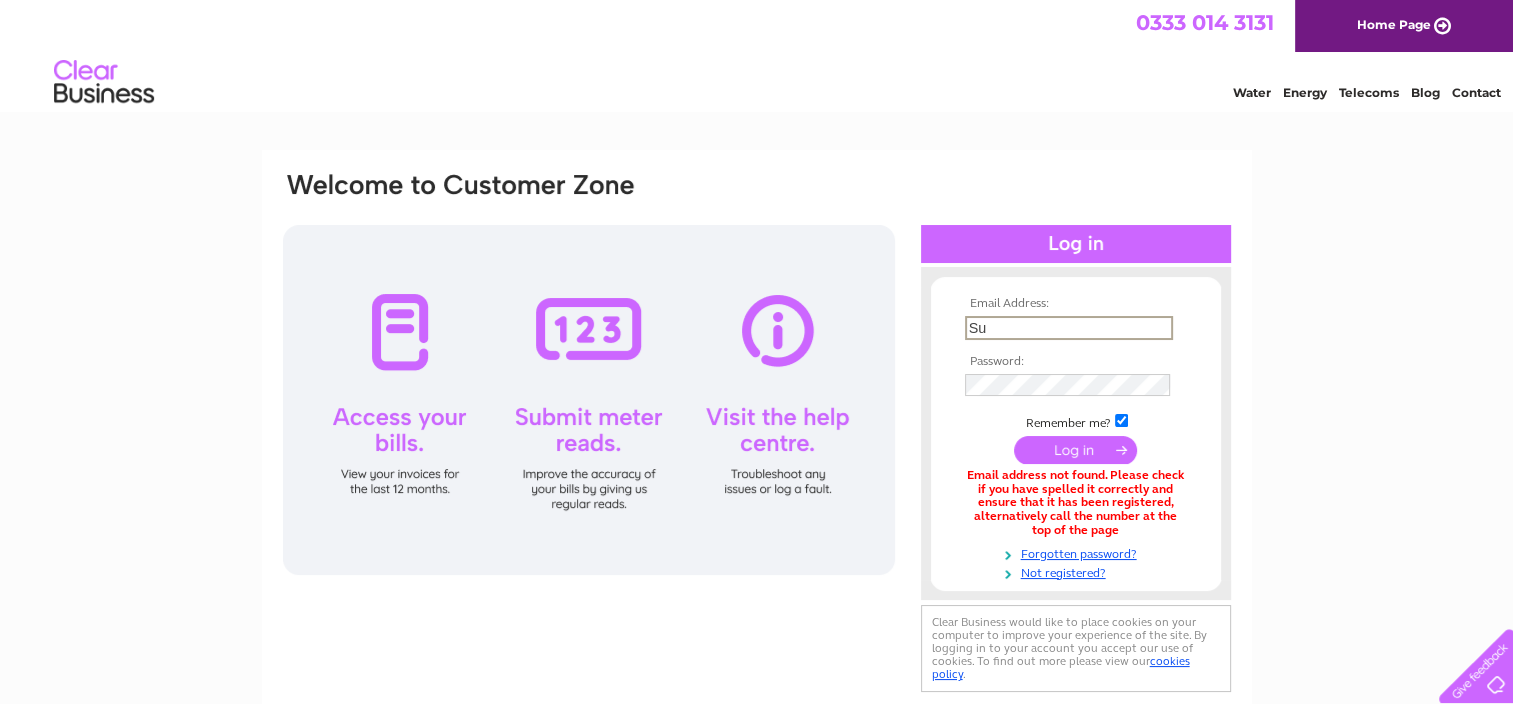 click on "Su" at bounding box center (1069, 328) 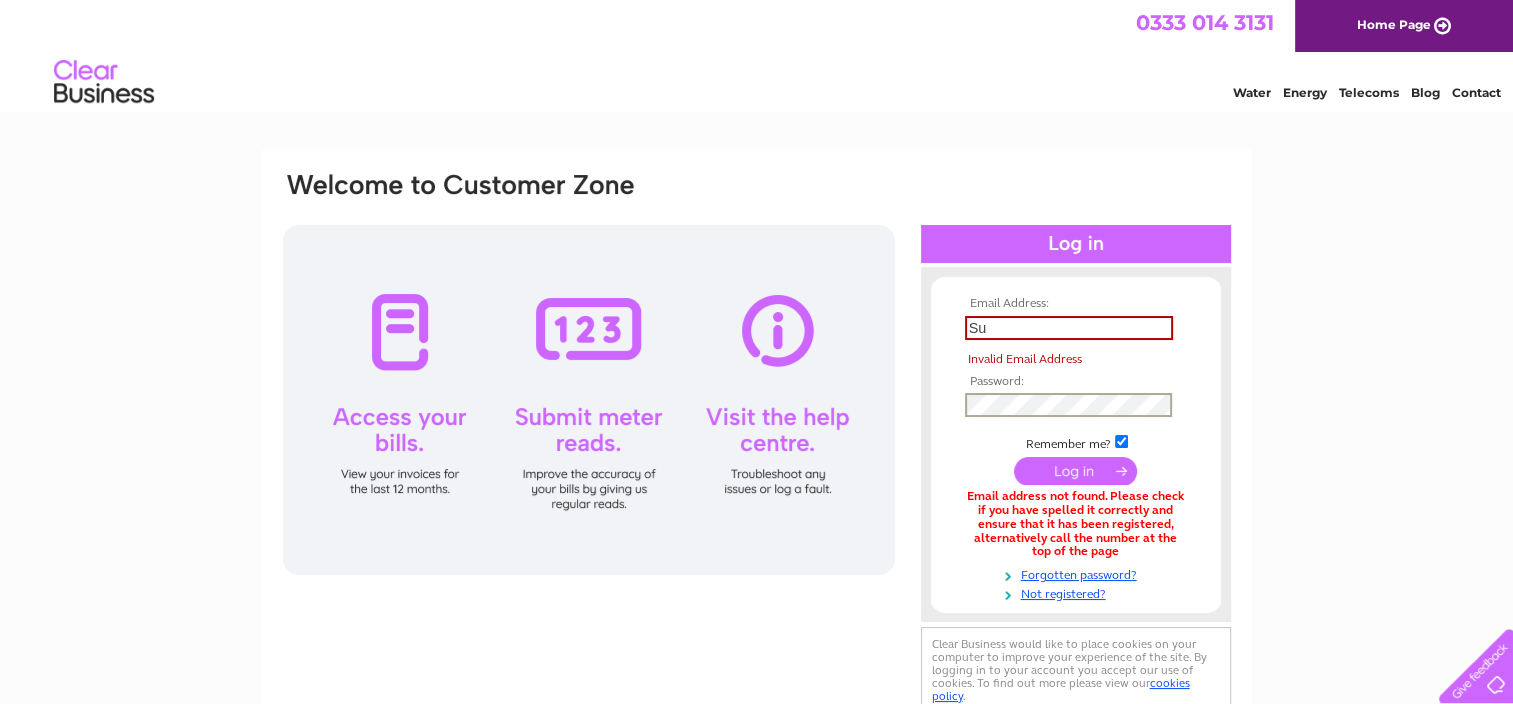 click on "Su" at bounding box center [1069, 328] 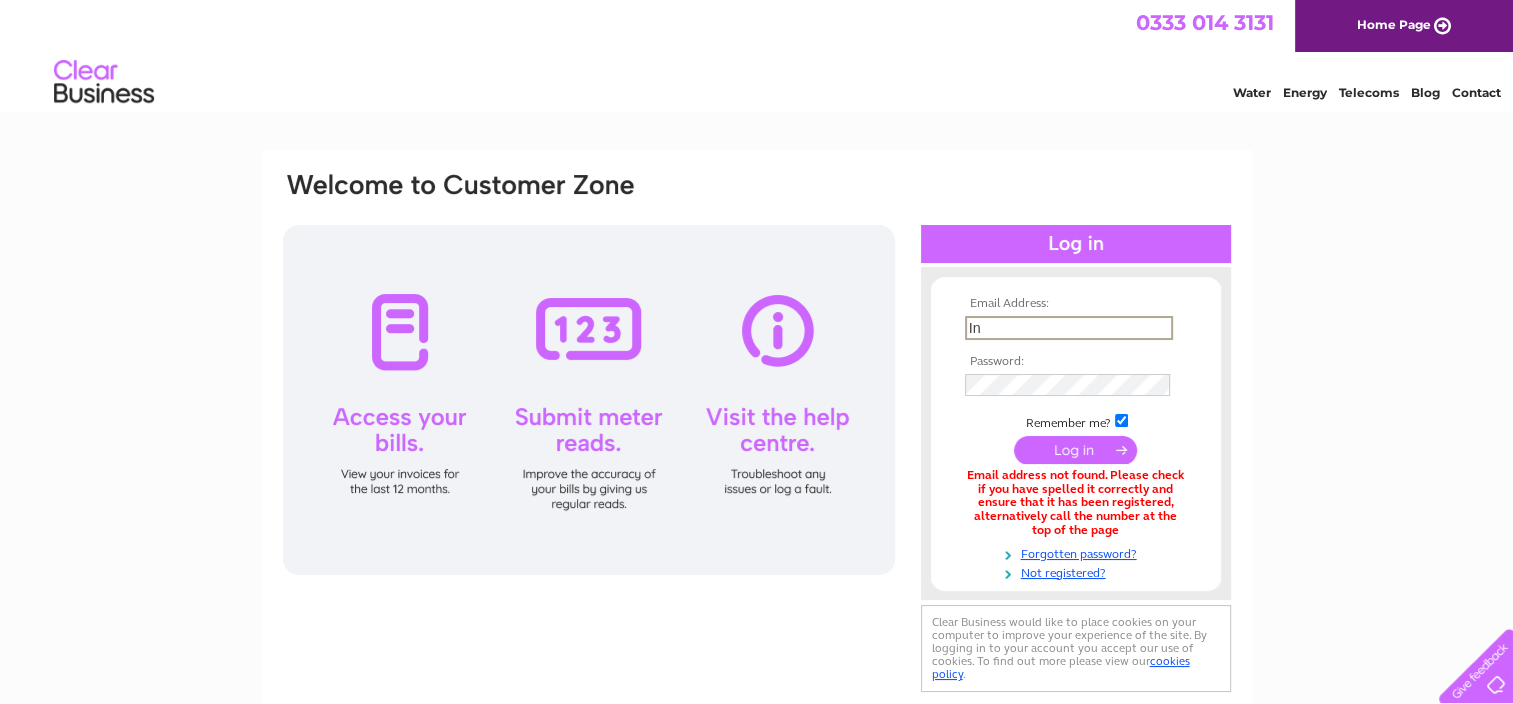type on "I" 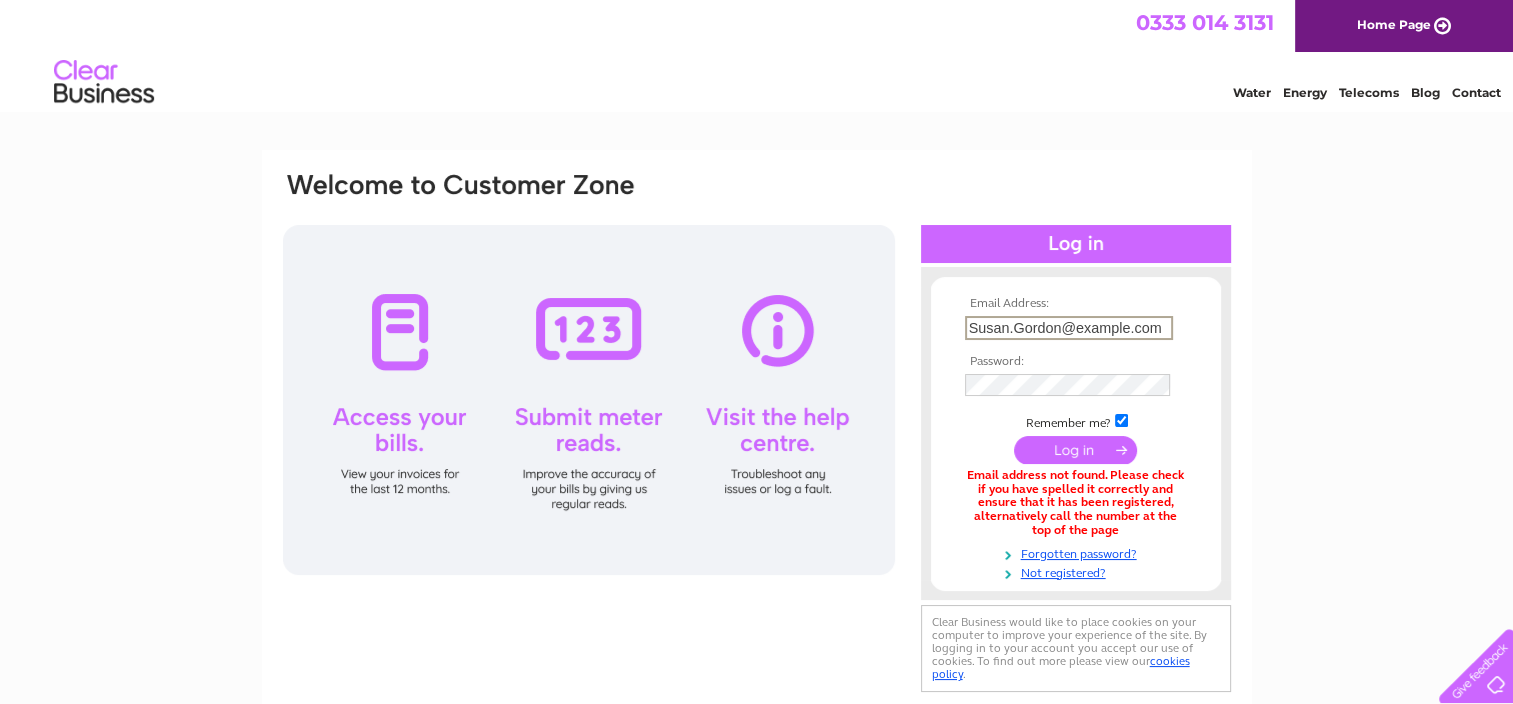 type on "Invoices@mactag.com" 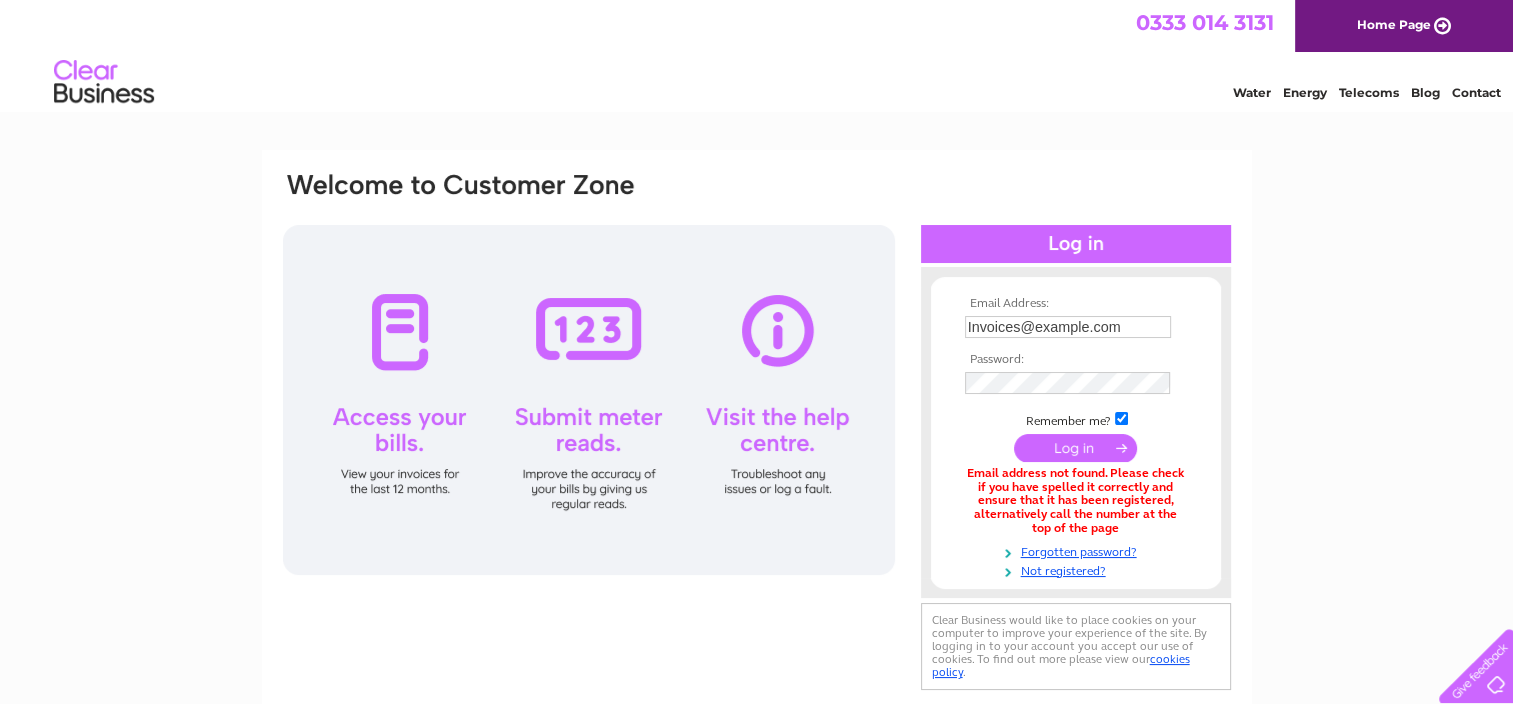 click at bounding box center (1075, 448) 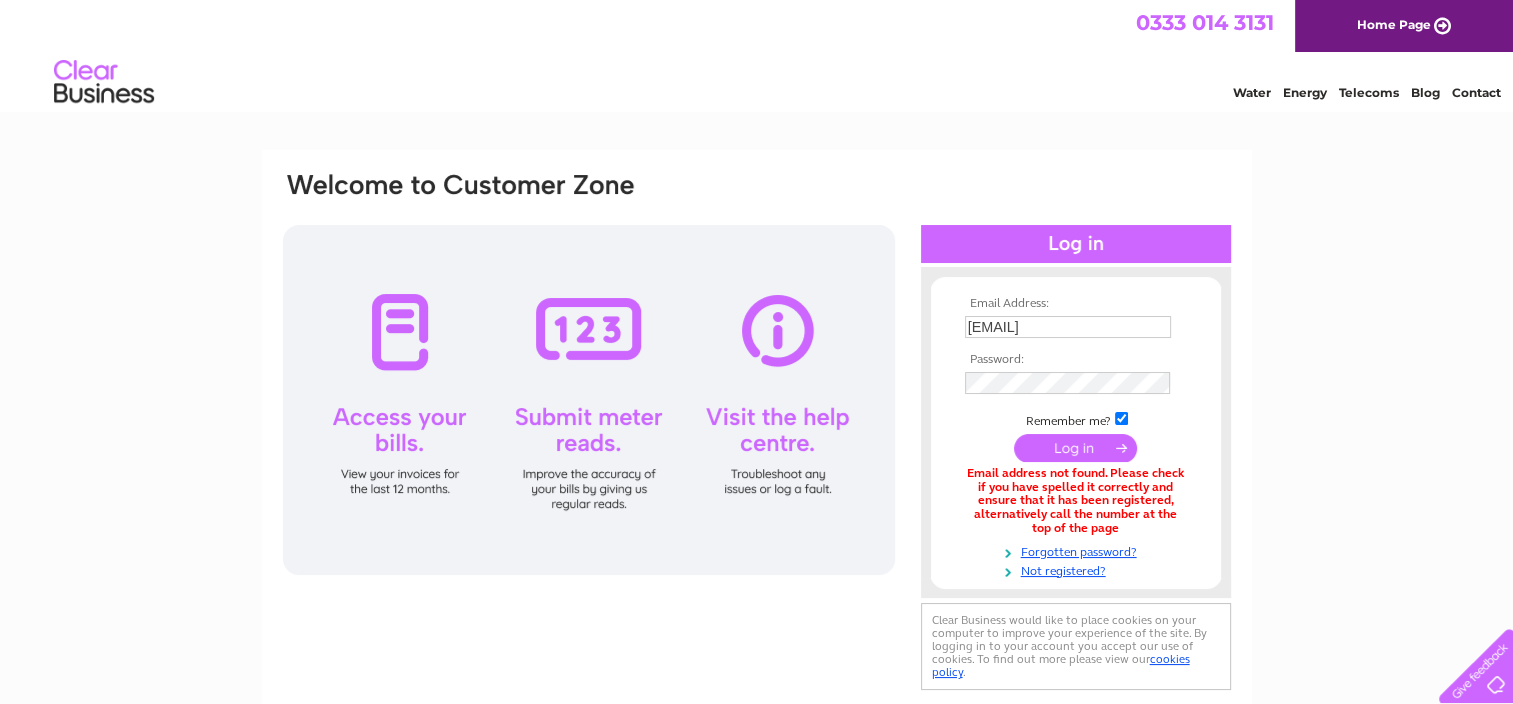 scroll, scrollTop: 0, scrollLeft: 0, axis: both 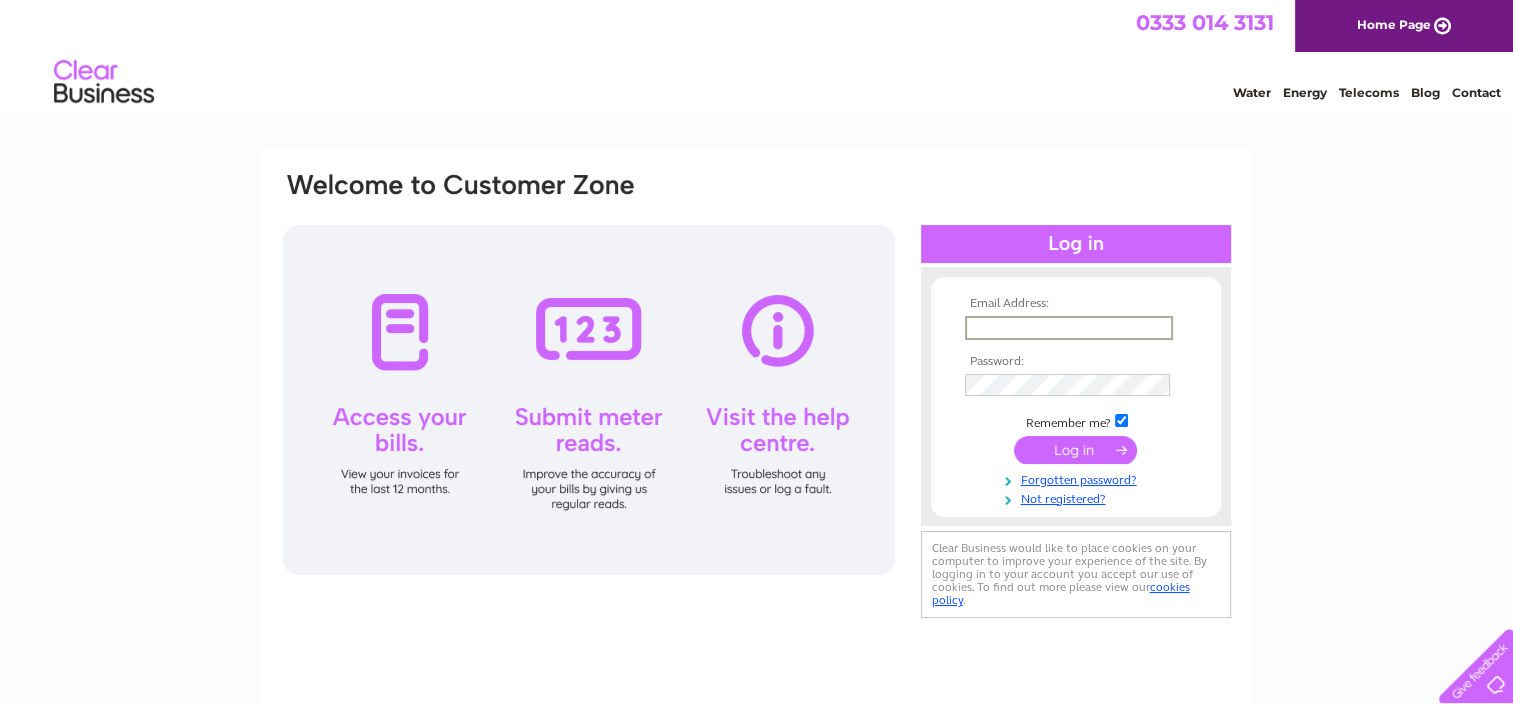 click at bounding box center (1069, 328) 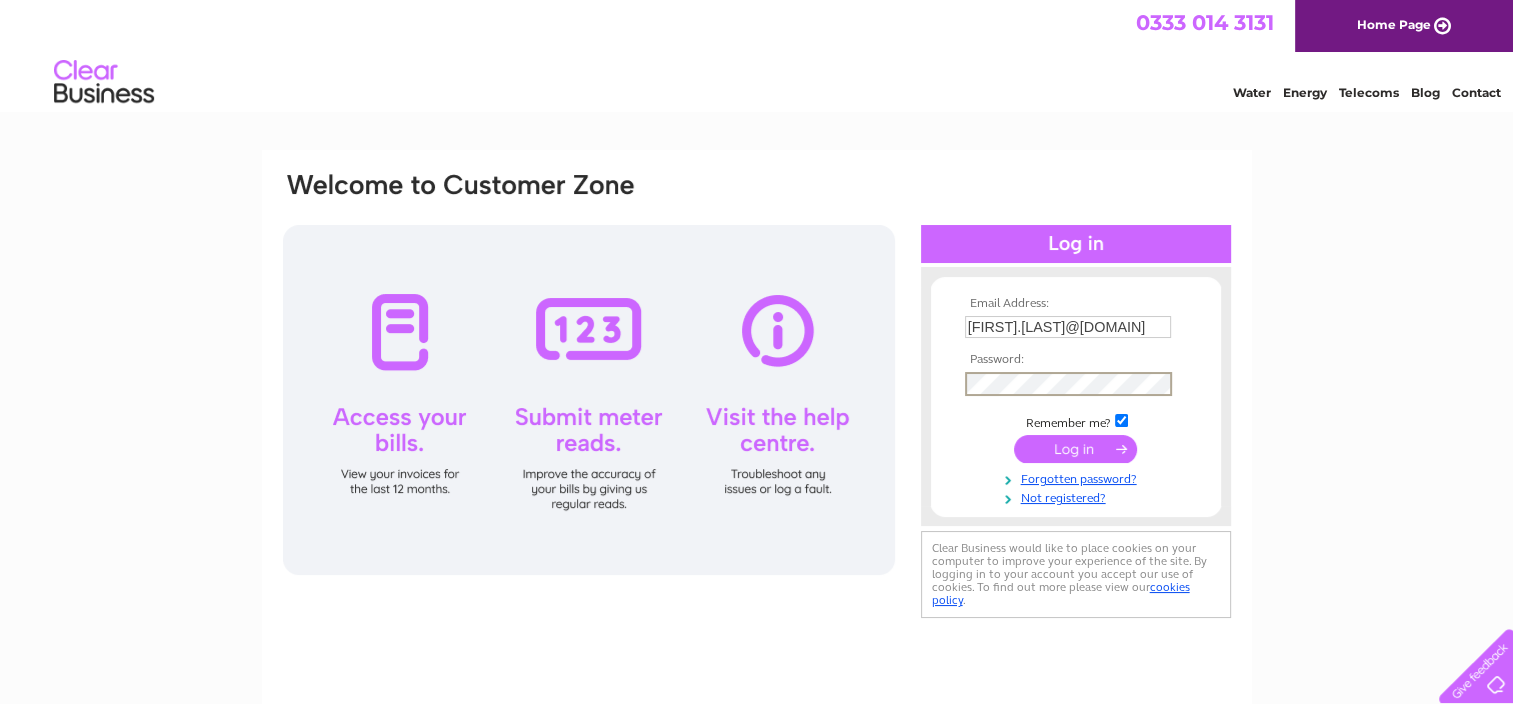 click at bounding box center (1075, 449) 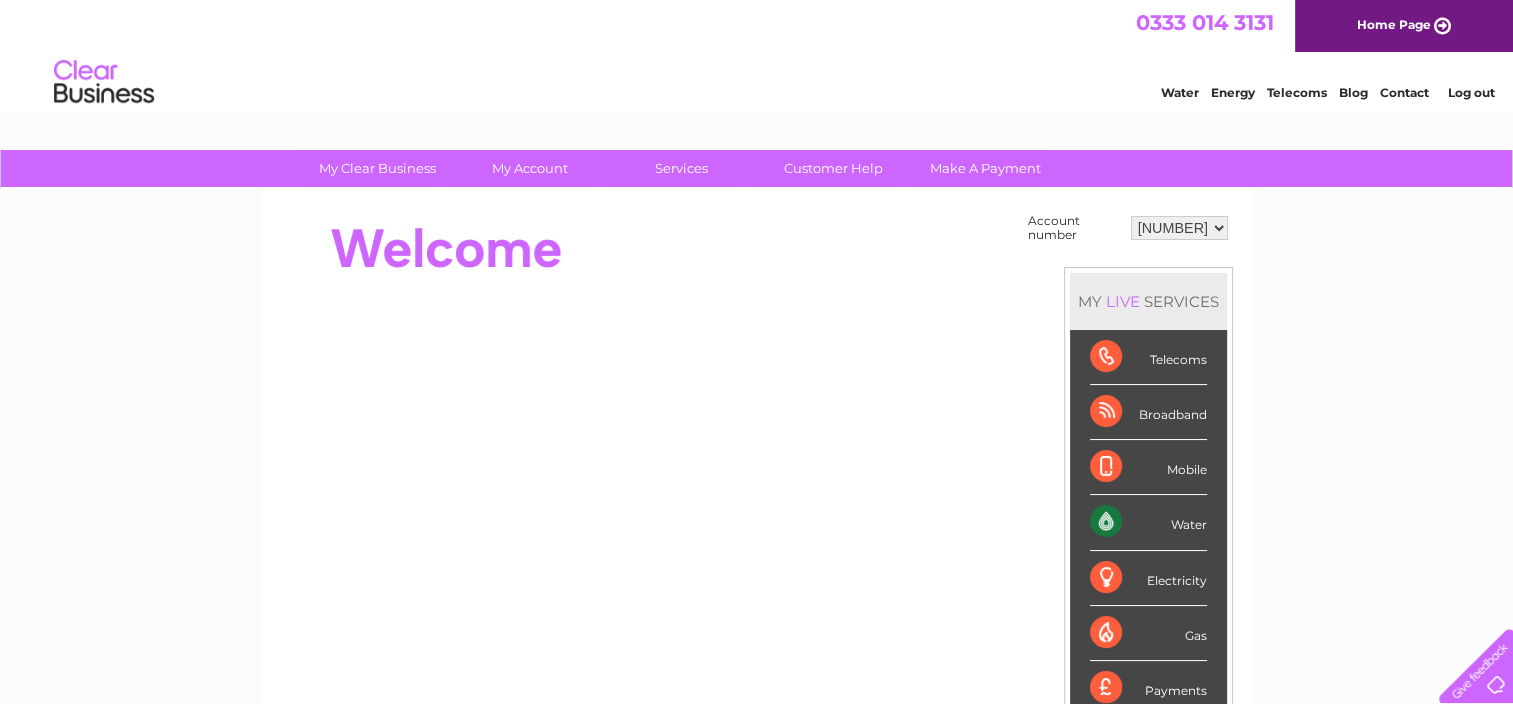 scroll, scrollTop: 0, scrollLeft: 0, axis: both 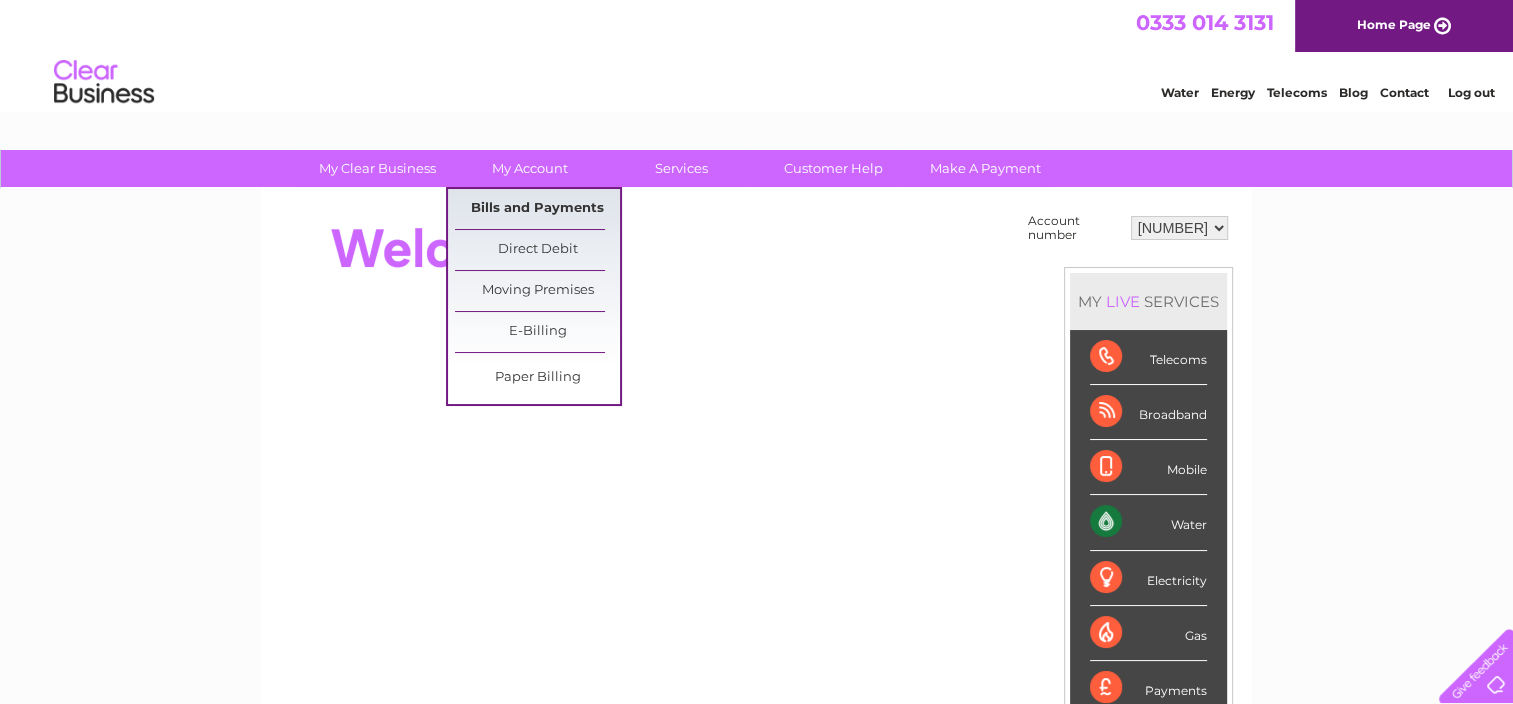 click on "Bills and Payments" at bounding box center [537, 209] 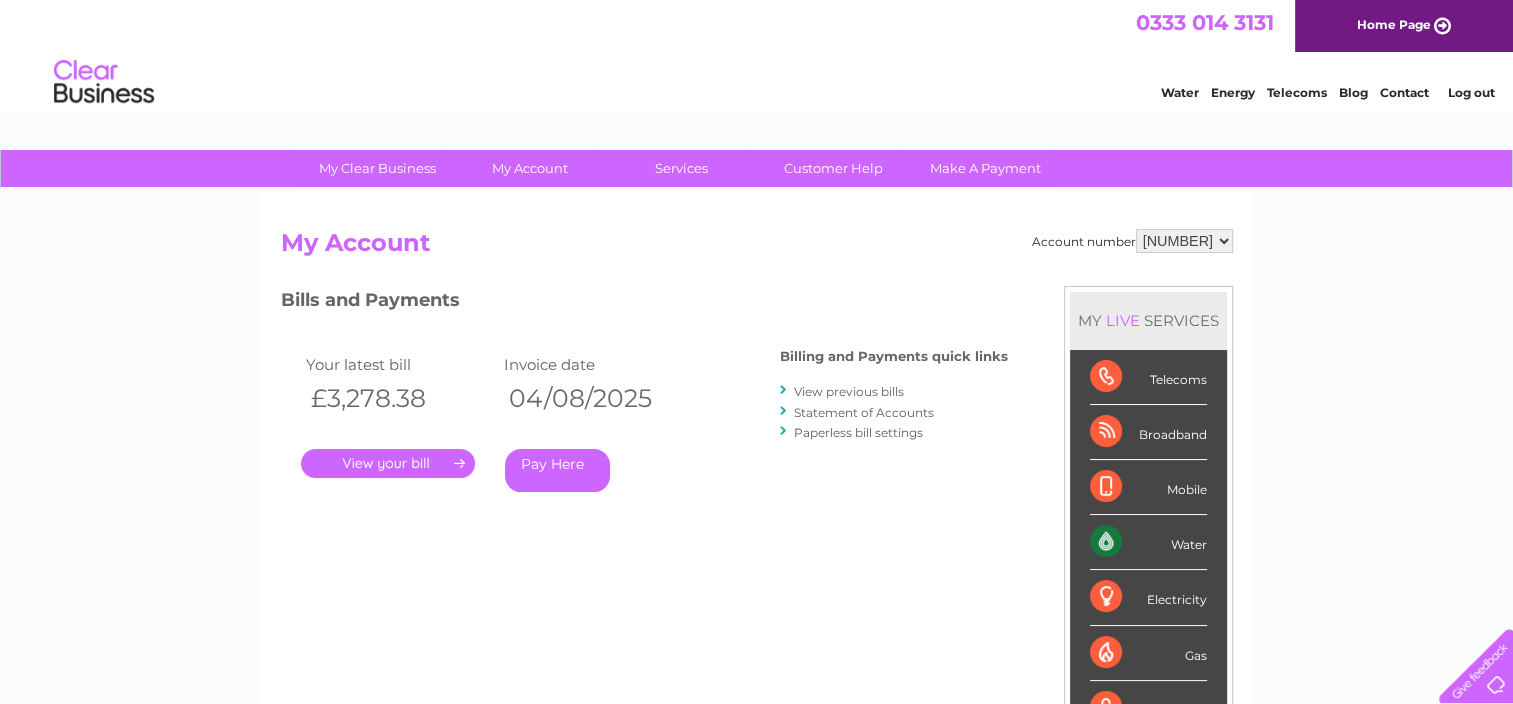 scroll, scrollTop: 0, scrollLeft: 0, axis: both 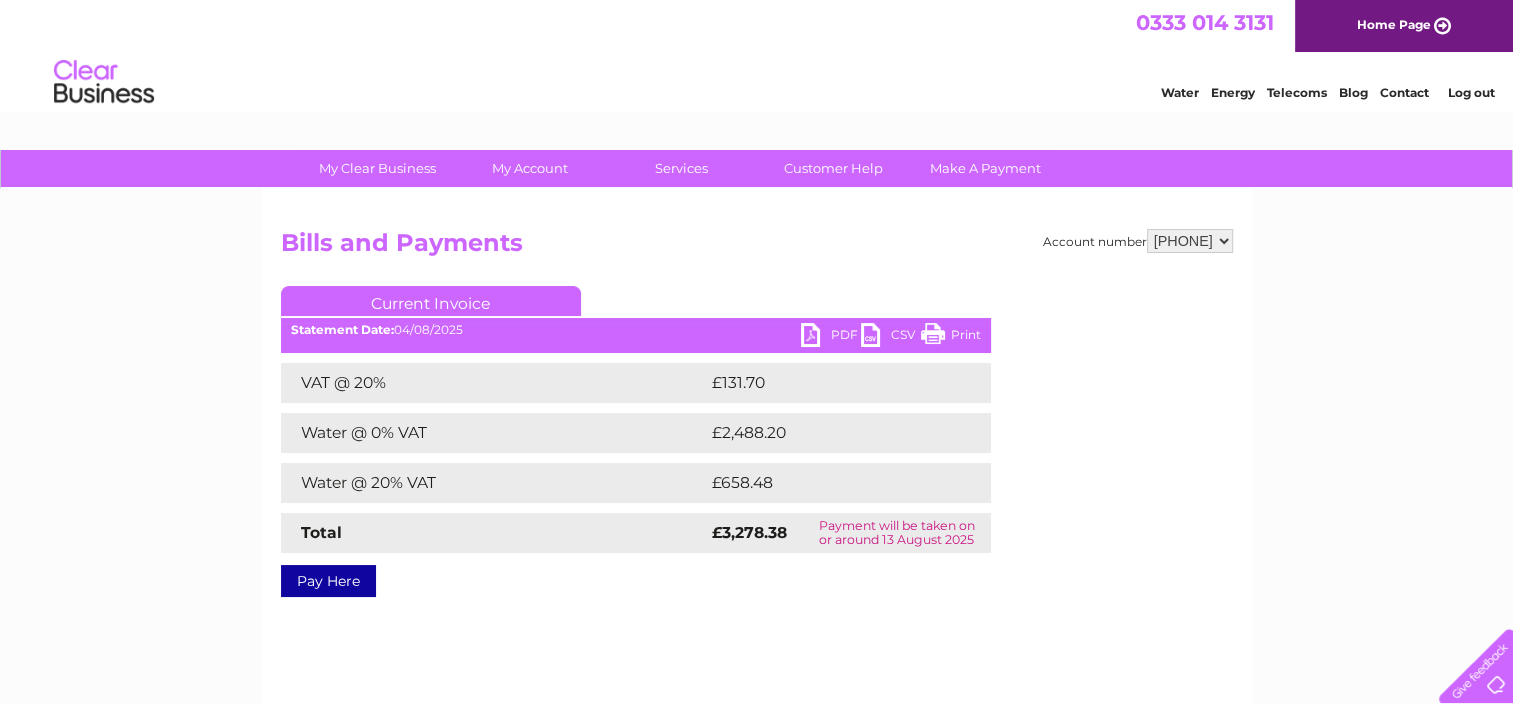 click on "PDF" at bounding box center (831, 337) 